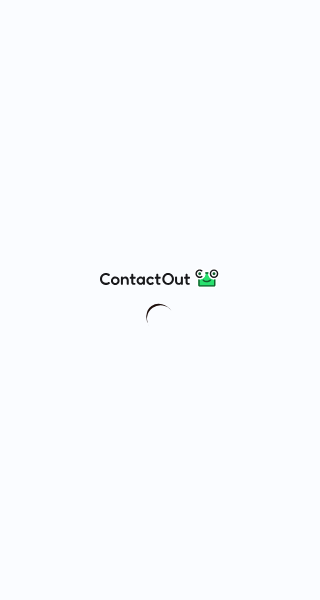 scroll, scrollTop: 0, scrollLeft: 0, axis: both 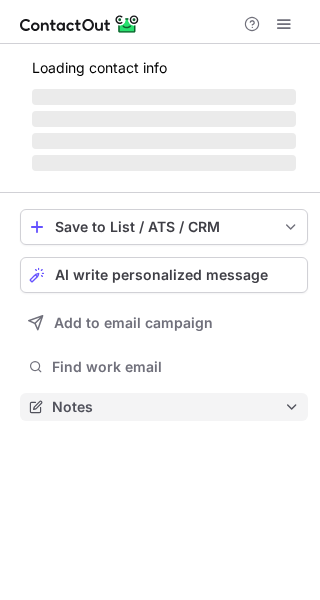click on "Notes" at bounding box center (168, 407) 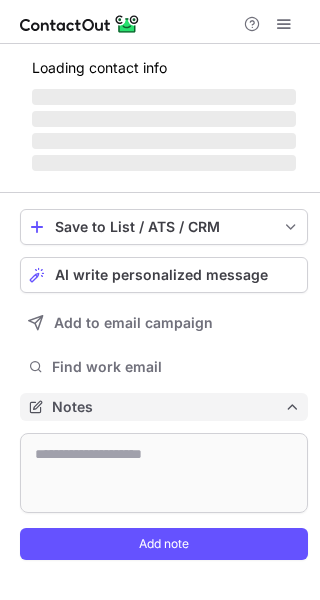 scroll, scrollTop: 10, scrollLeft: 10, axis: both 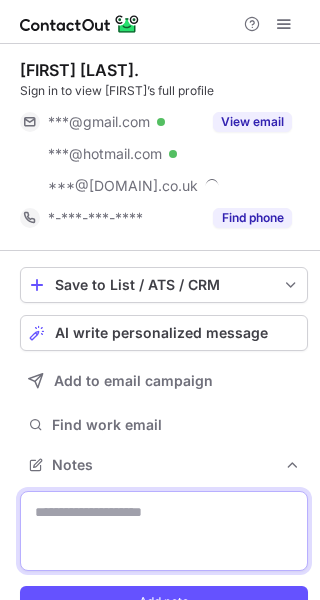 click at bounding box center (164, 531) 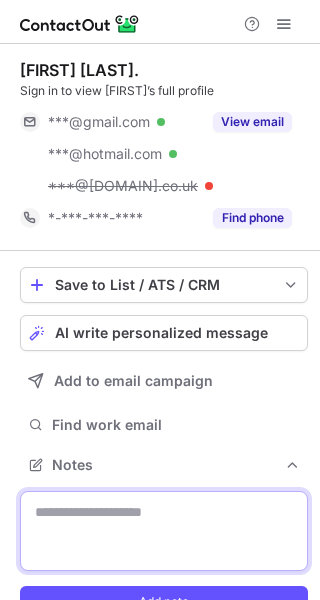 paste on "**********" 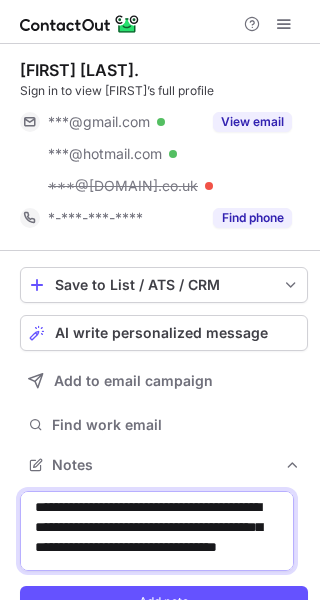 scroll, scrollTop: 0, scrollLeft: 0, axis: both 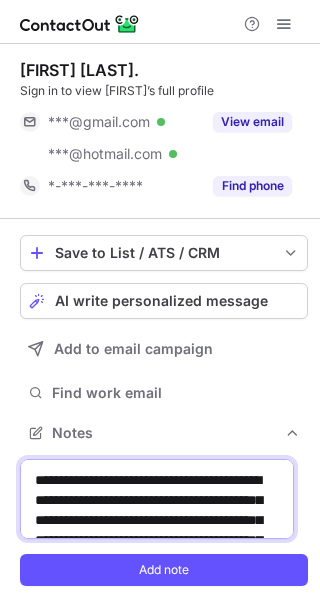 drag, startPoint x: 137, startPoint y: 499, endPoint x: 232, endPoint y: 497, distance: 95.02105 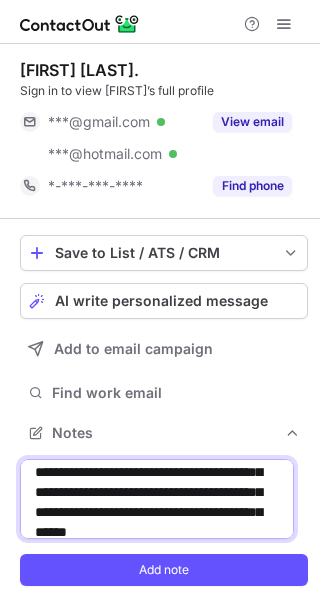 scroll, scrollTop: 34, scrollLeft: 0, axis: vertical 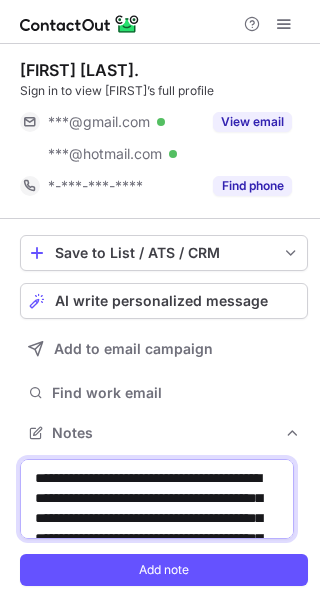 drag, startPoint x: 221, startPoint y: 464, endPoint x: 233, endPoint y: 482, distance: 21.633308 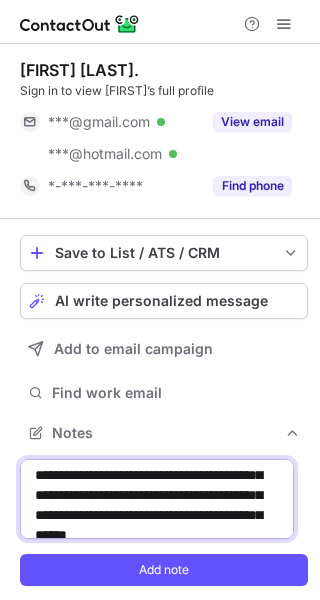 scroll, scrollTop: 27, scrollLeft: 0, axis: vertical 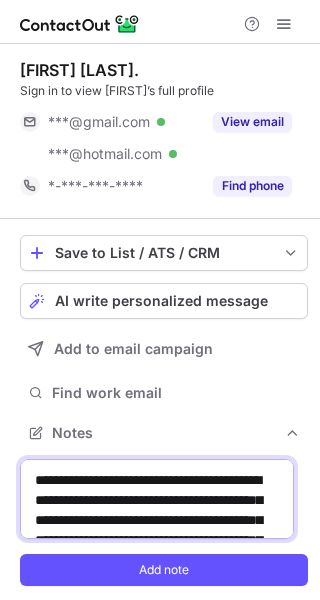 drag, startPoint x: 220, startPoint y: 470, endPoint x: 229, endPoint y: 476, distance: 10.816654 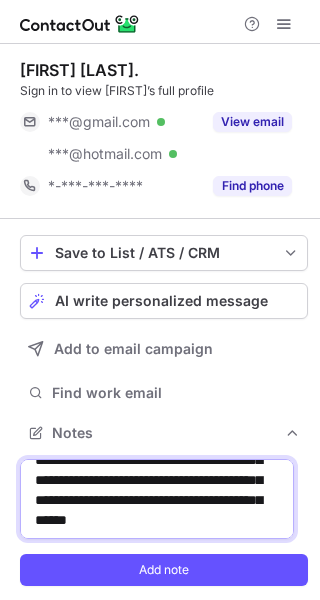scroll, scrollTop: 0, scrollLeft: 0, axis: both 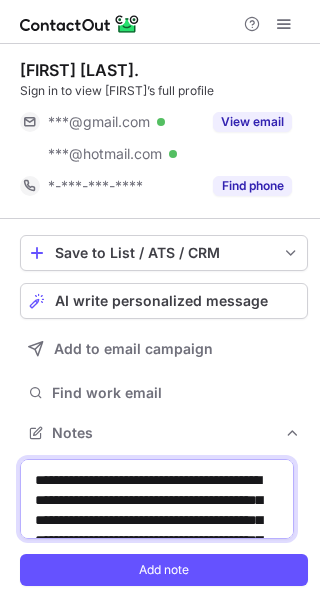 drag, startPoint x: 220, startPoint y: 500, endPoint x: 116, endPoint y: 514, distance: 104.93808 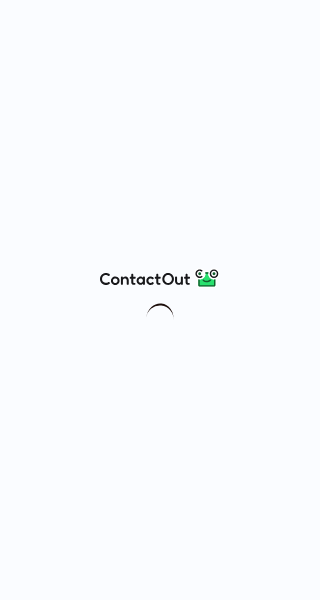 scroll, scrollTop: 0, scrollLeft: 0, axis: both 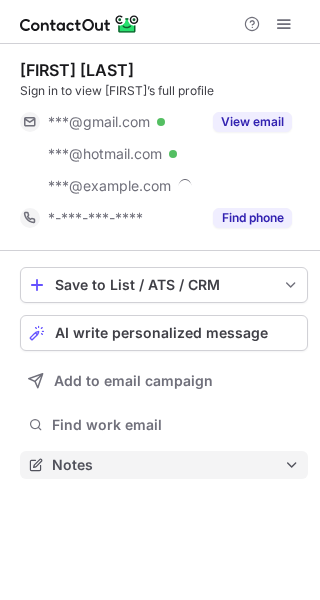 click on "Save to List / ATS / CRM List Select Lever Connect Greenhouse Connect Salesforce Connect Hubspot Connect Bullhorn Connect Zapier (100+ Applications) Connect Request a new integration AI write personalized message Add to email campaign Find work email Notes" at bounding box center [164, 373] 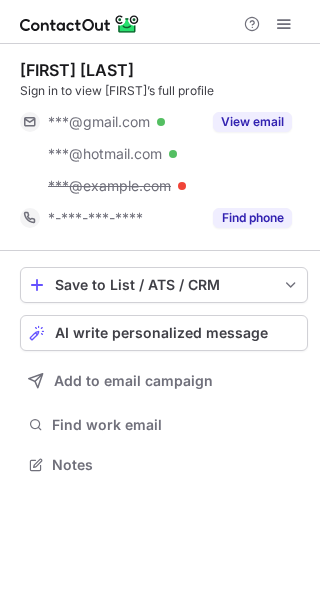 click on "Save to List / ATS / CRM List Select Lever Connect Greenhouse Connect Salesforce Connect Hubspot Connect Bullhorn Connect Zapier (100+ Applications) Connect Request a new integration AI write personalized message Add to email campaign Find work email Notes" at bounding box center (164, 373) 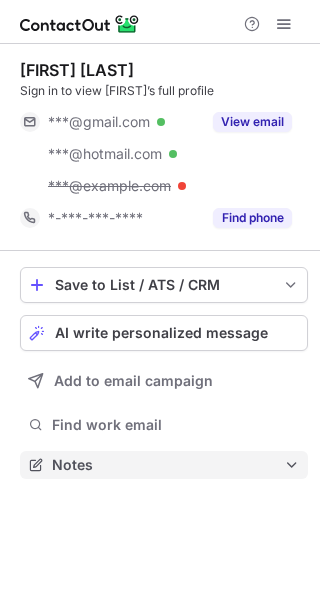 click on "Notes" at bounding box center [168, 465] 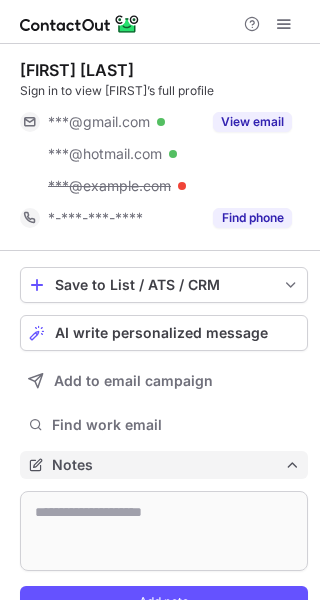 scroll, scrollTop: 10, scrollLeft: 10, axis: both 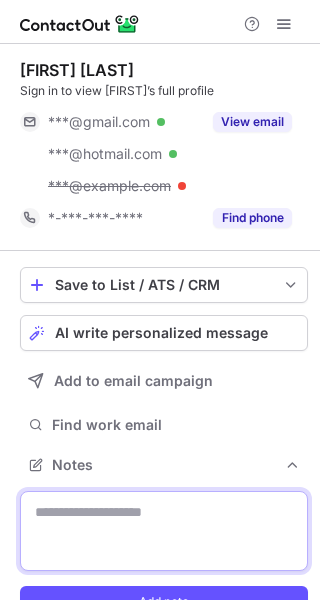 click at bounding box center (164, 531) 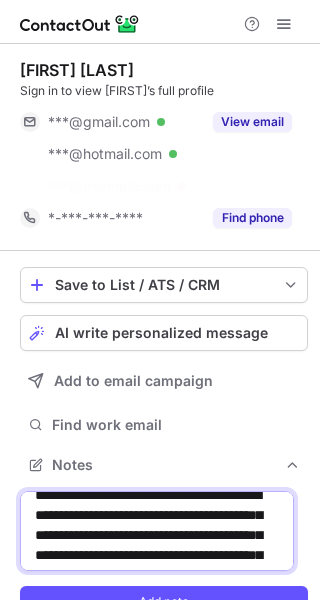 scroll, scrollTop: 0, scrollLeft: 0, axis: both 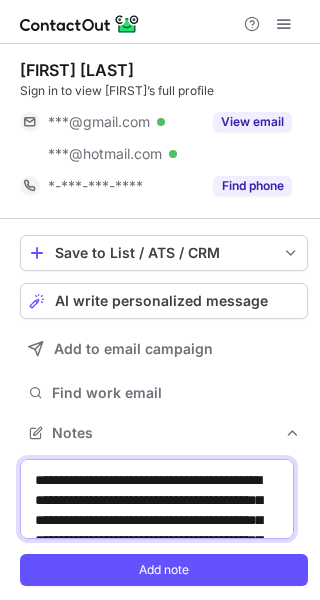 drag, startPoint x: 133, startPoint y: 503, endPoint x: 234, endPoint y: 500, distance: 101.04455 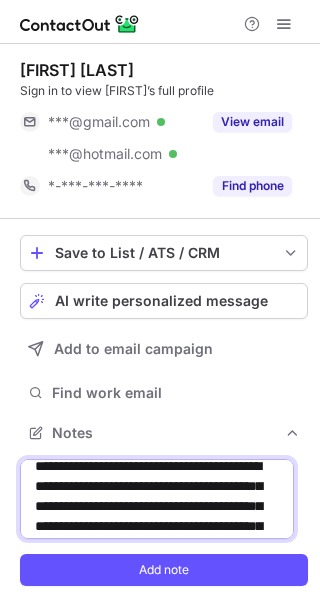 scroll, scrollTop: 14, scrollLeft: 0, axis: vertical 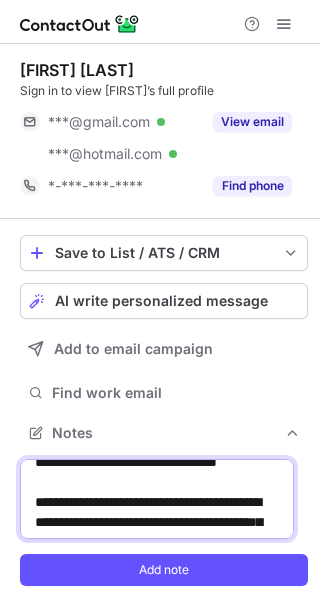 drag, startPoint x: 161, startPoint y: 526, endPoint x: 93, endPoint y: 521, distance: 68.18358 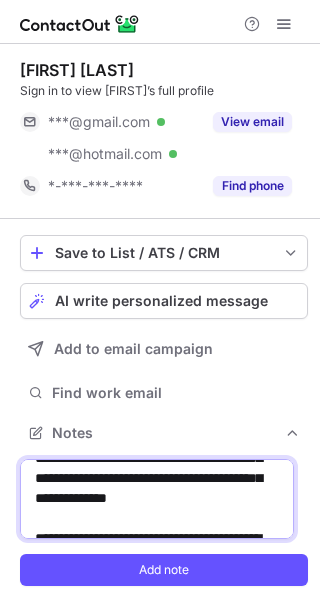 scroll, scrollTop: 44, scrollLeft: 0, axis: vertical 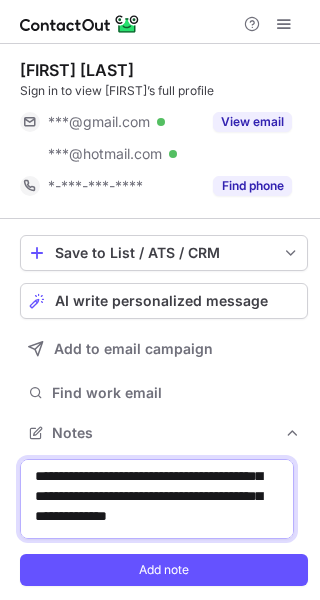 click on "**********" at bounding box center [157, 499] 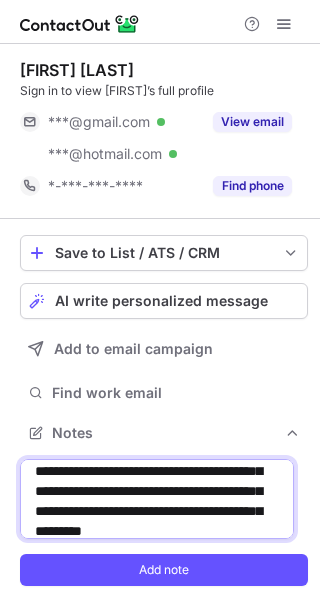 scroll, scrollTop: 26, scrollLeft: 0, axis: vertical 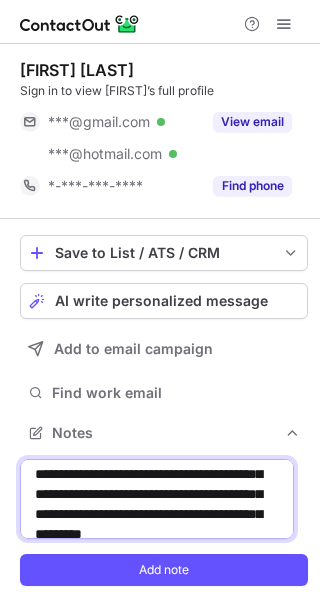 drag, startPoint x: 135, startPoint y: 473, endPoint x: 123, endPoint y: 515, distance: 43.68066 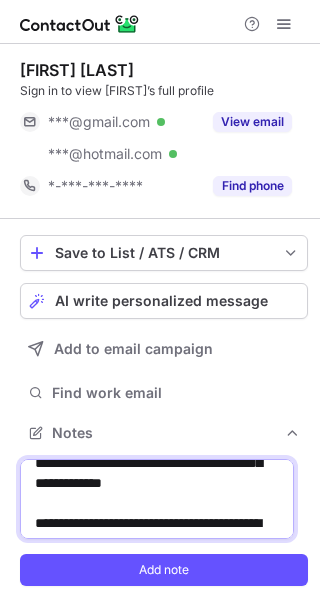 scroll, scrollTop: 179, scrollLeft: 0, axis: vertical 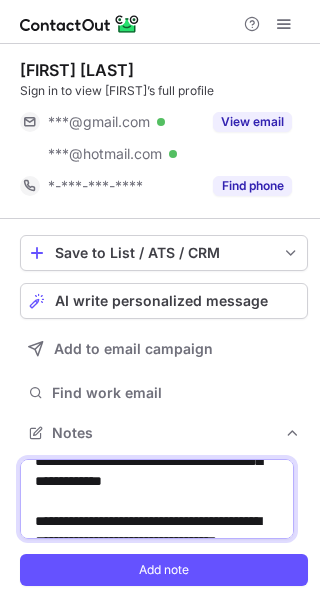 click on "**********" at bounding box center [157, 499] 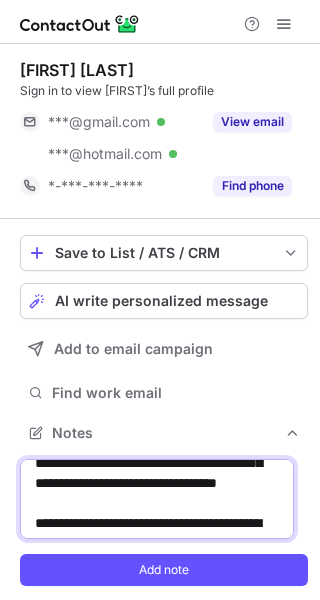 scroll, scrollTop: 317, scrollLeft: 0, axis: vertical 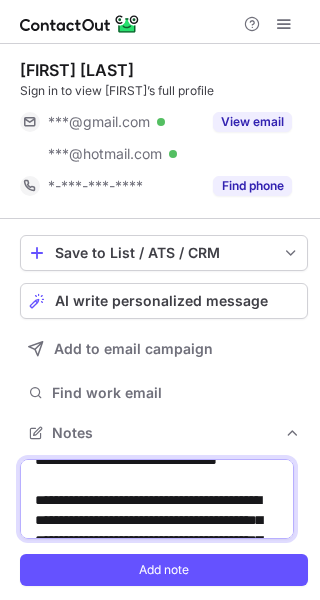 drag, startPoint x: 75, startPoint y: 499, endPoint x: 129, endPoint y: 495, distance: 54.147945 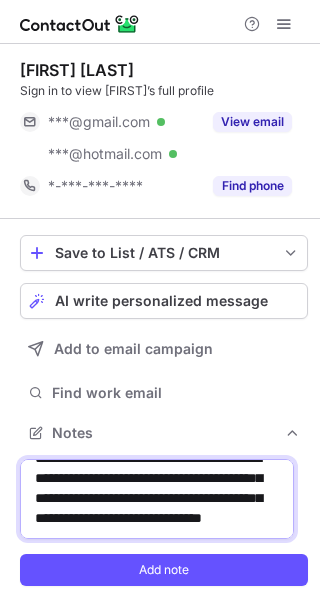 scroll, scrollTop: 415, scrollLeft: 0, axis: vertical 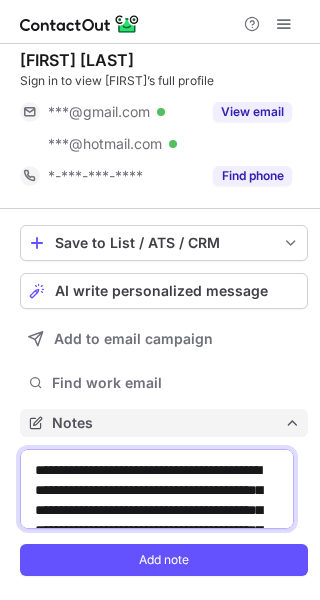 drag, startPoint x: 259, startPoint y: 503, endPoint x: 33, endPoint y: 428, distance: 238.11972 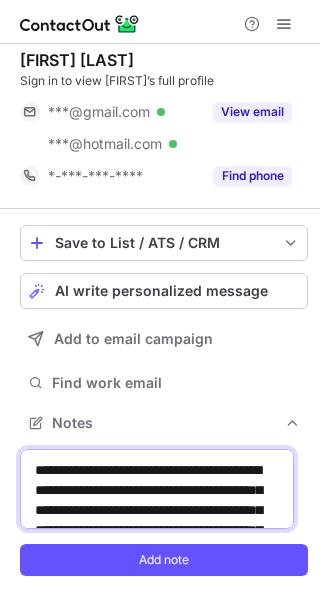 click on "**********" at bounding box center (157, 489) 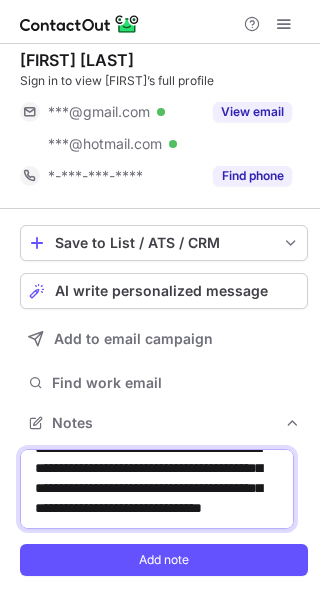 scroll, scrollTop: 502, scrollLeft: 0, axis: vertical 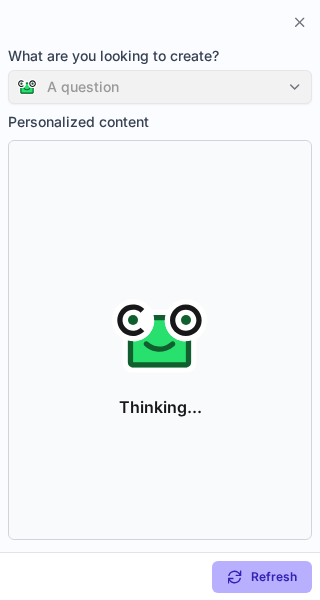 click on "A question" at bounding box center [160, 87] 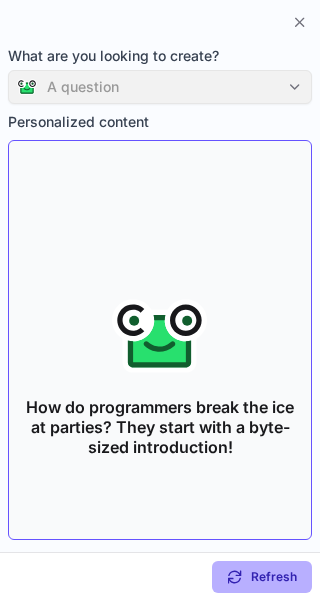 scroll, scrollTop: 10, scrollLeft: 10, axis: both 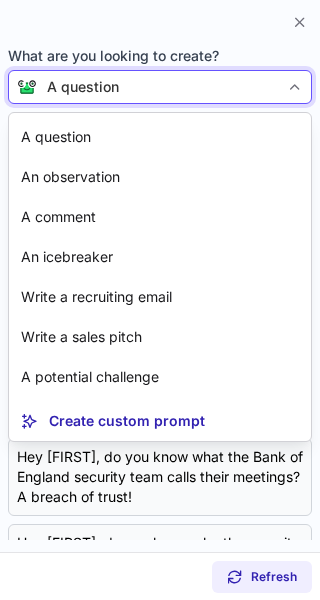 click on "A question" at bounding box center [158, 87] 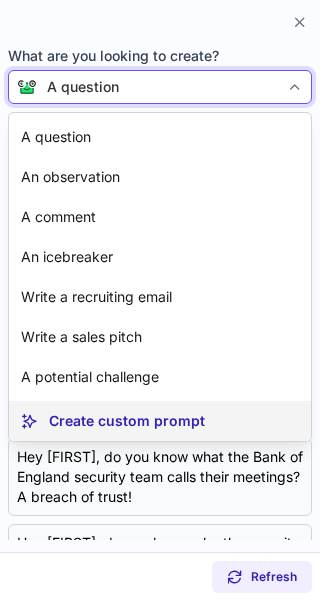 click on "Create custom prompt" at bounding box center (127, 421) 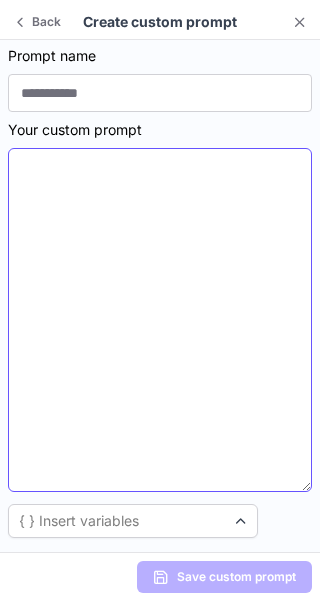 scroll, scrollTop: 419, scrollLeft: 320, axis: both 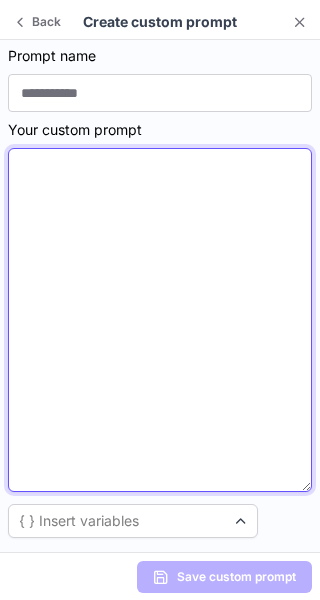 click at bounding box center [160, 320] 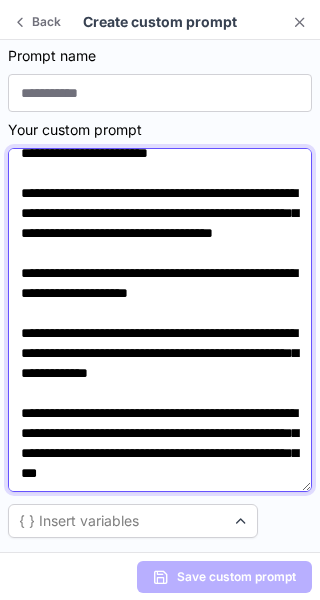 scroll, scrollTop: 194, scrollLeft: 0, axis: vertical 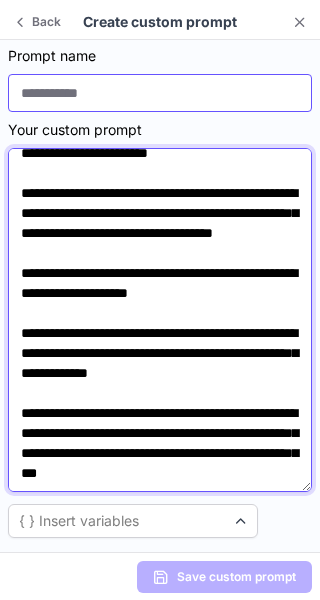 type on "**********" 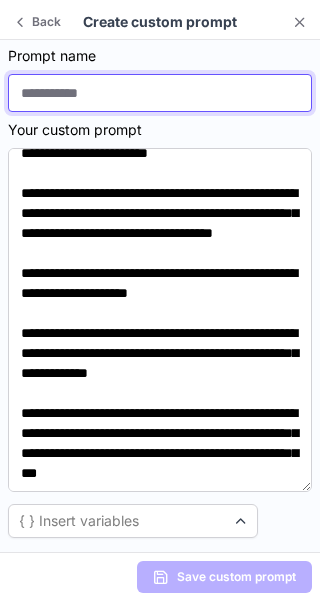 click at bounding box center (160, 93) 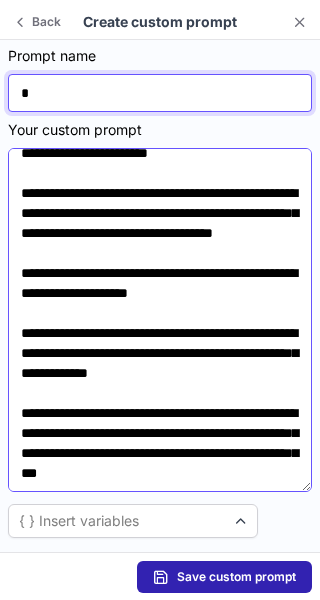 scroll, scrollTop: 0, scrollLeft: 0, axis: both 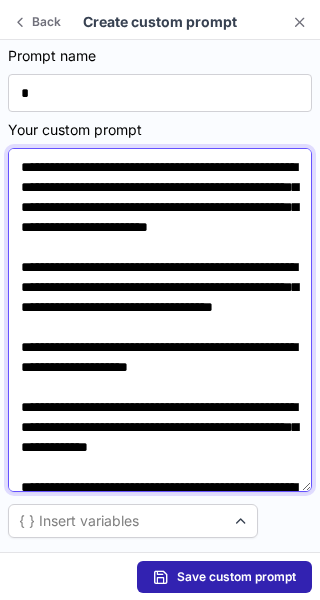 drag, startPoint x: 58, startPoint y: 190, endPoint x: 189, endPoint y: 185, distance: 131.09538 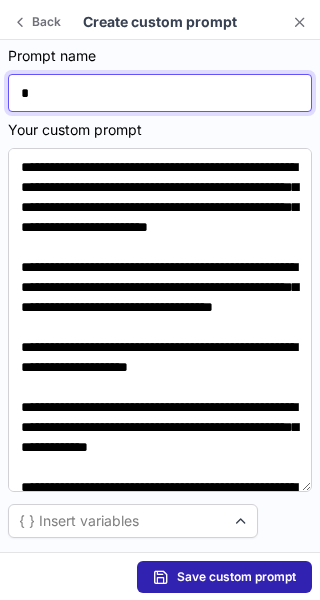 click on "*" at bounding box center (160, 93) 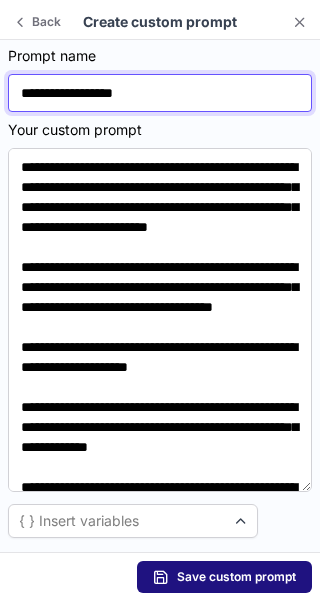 type on "**********" 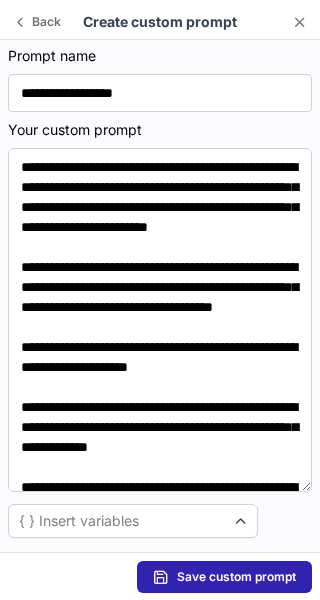 click on "Save custom prompt" at bounding box center (236, 577) 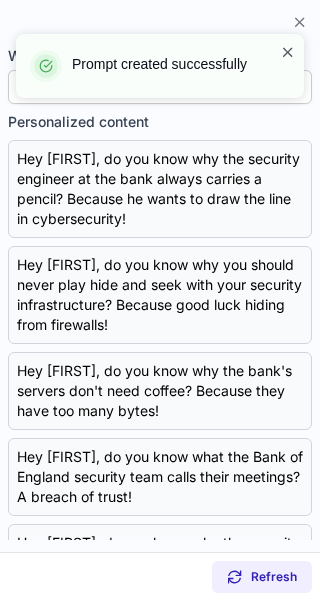 click at bounding box center (288, 52) 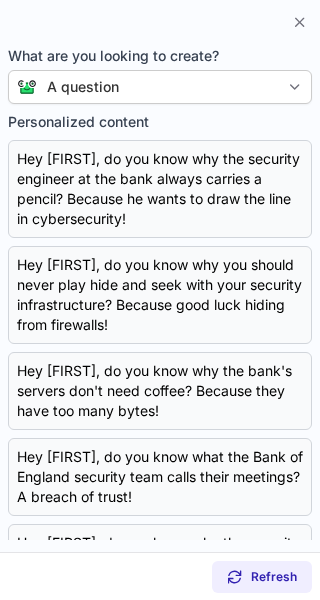 click on "Prompt created successfully Harpreet G. Sign in to view Harpreet’s full profile ***@gmail.com Verified ***@hotmail.com Verified View email *-***-***-**** Find phone Save to List / ATS / CRM List Select Lever Connect Greenhouse Connect Salesforce Connect Hubspot Connect Bullhorn Connect Zapier (100+ Applications) Connect Request a new integration AI write personalized message Add to email campaign Find work email Notes What are you looking to create? A question Personalized content Copy Hey Harpreet, do you know why the security engineer at the bank always carries a pencil? Because he wants to draw the line in cybersecurity! Copy Hey Harpreet, do you know why you should never play hide and seek with your security infrastructure? Because good luck hiding from firewalls! Copy Hey Harpreet, do you know why the bank's servers don't need coffee? Because they have too many bytes! Copy Hey Harpreet, do you know what the Bank of England security team calls their meetings? A breach of trust! Copy Copy Copy Copy Copy" at bounding box center (160, 300) 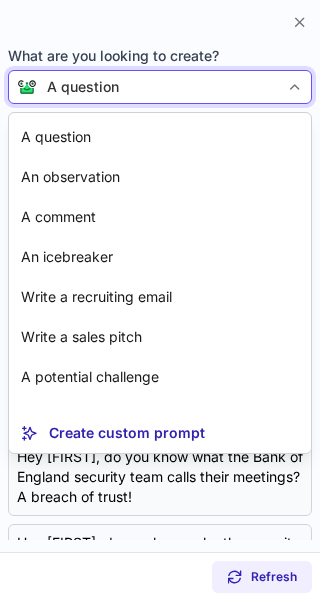 click on "A question" at bounding box center (158, 87) 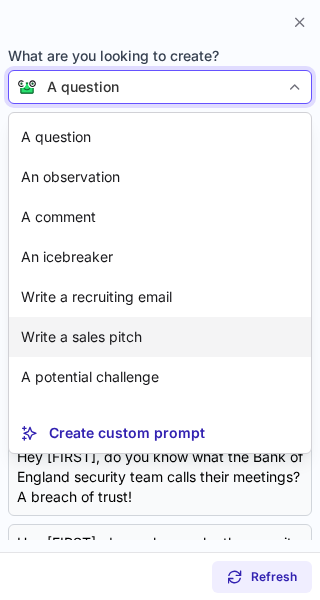scroll, scrollTop: 36, scrollLeft: 0, axis: vertical 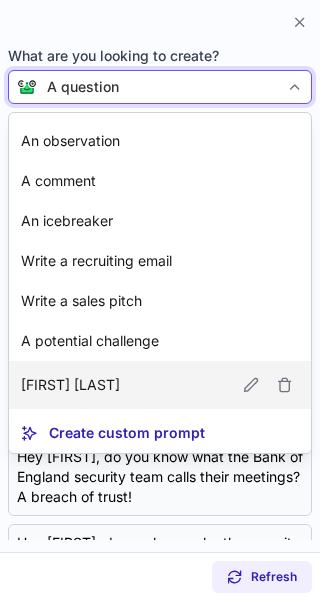click on "[FIRST] [LAST]" at bounding box center [160, 385] 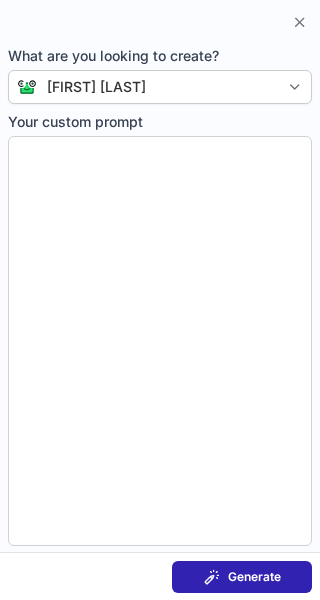 type on "**********" 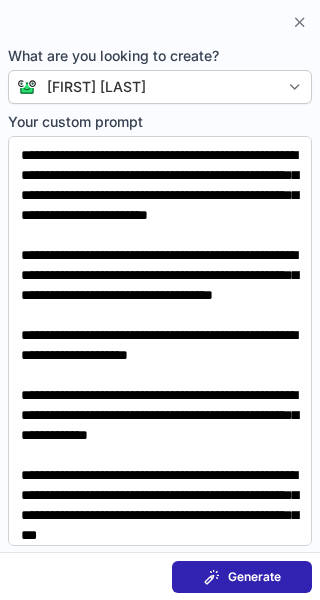click on "Generate" at bounding box center [242, 577] 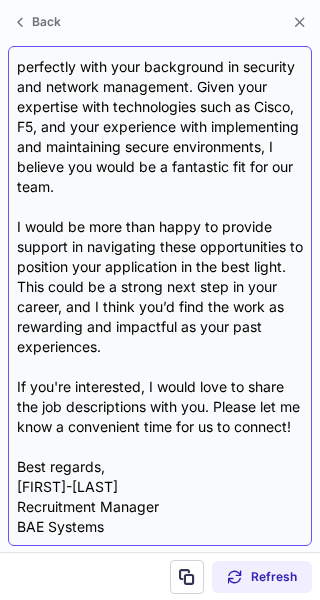 scroll, scrollTop: 0, scrollLeft: 0, axis: both 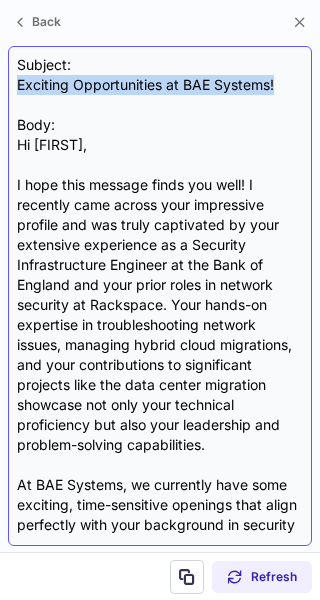 drag, startPoint x: 277, startPoint y: 79, endPoint x: 13, endPoint y: 90, distance: 264.22906 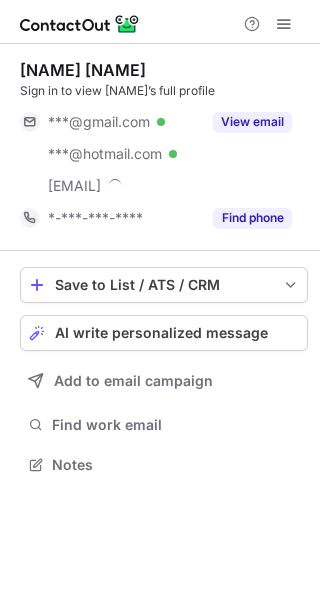 scroll, scrollTop: 0, scrollLeft: 0, axis: both 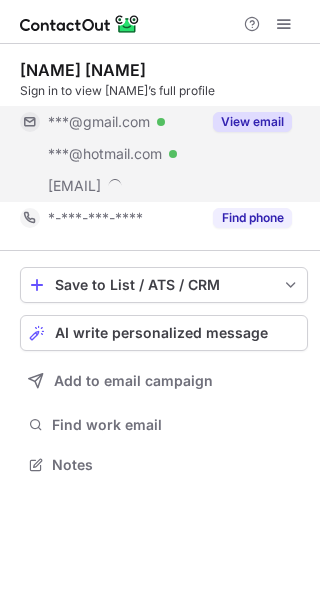click on "View email" at bounding box center (252, 122) 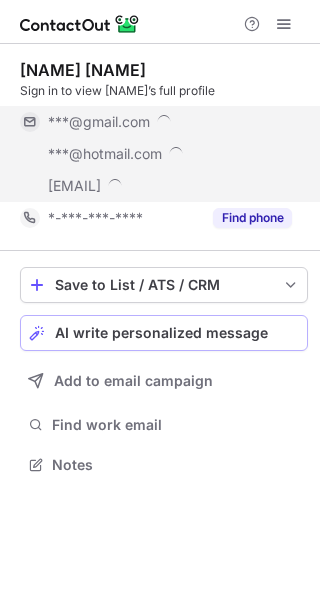 click on "AI write personalized message" at bounding box center [161, 333] 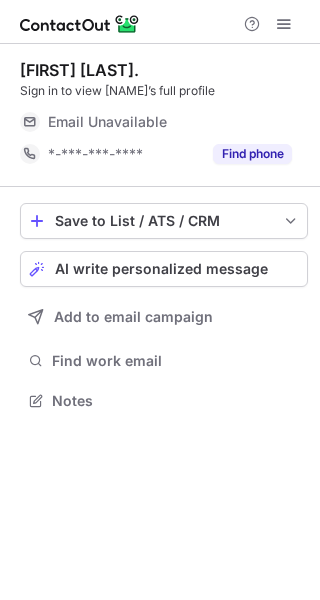 scroll, scrollTop: 0, scrollLeft: 0, axis: both 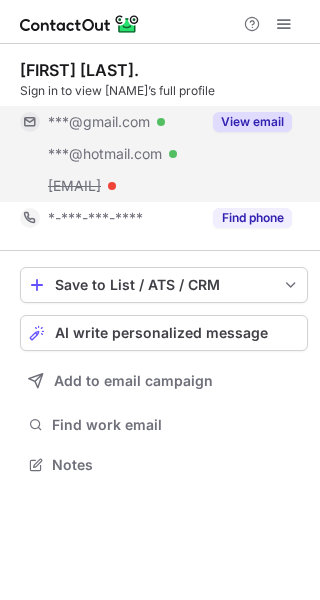 click on "View email" at bounding box center [252, 122] 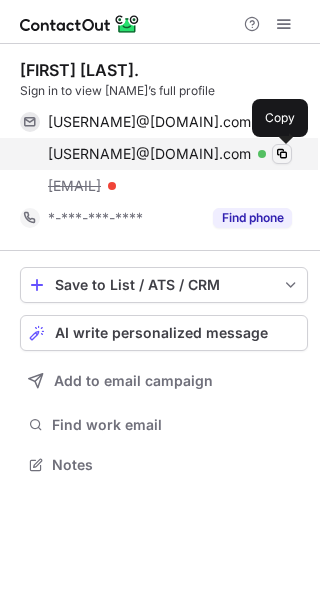 click at bounding box center [282, 154] 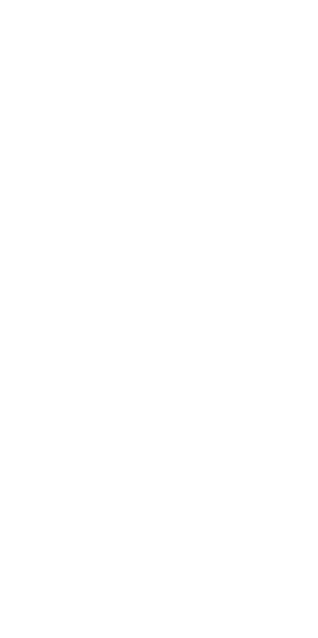 scroll, scrollTop: 0, scrollLeft: 0, axis: both 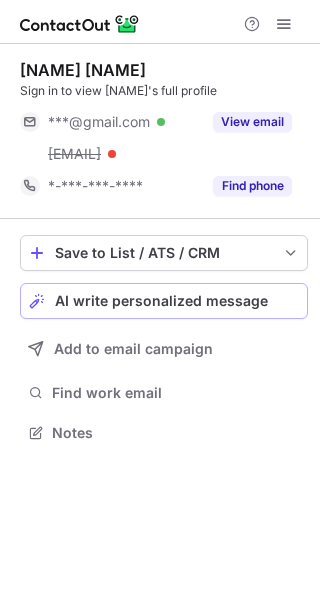 click on "AI write personalized message" at bounding box center (161, 301) 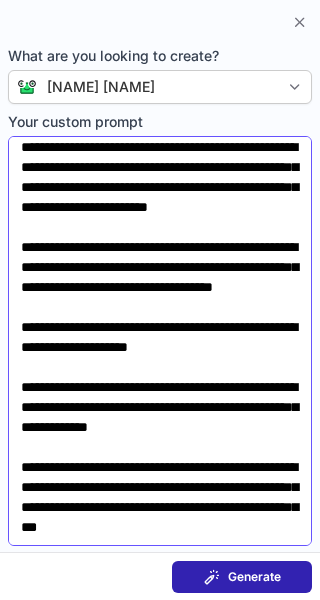 scroll, scrollTop: 17, scrollLeft: 0, axis: vertical 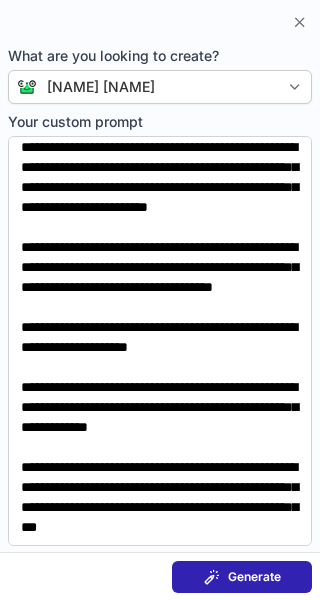 click at bounding box center (212, 577) 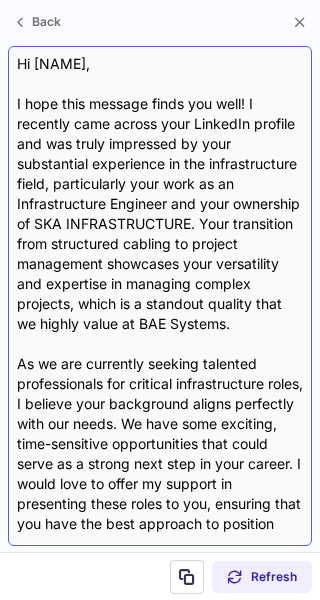 scroll, scrollTop: 0, scrollLeft: 0, axis: both 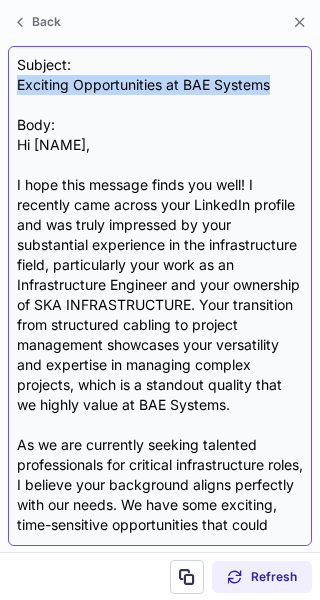 drag, startPoint x: 17, startPoint y: 82, endPoint x: 287, endPoint y: 94, distance: 270.26654 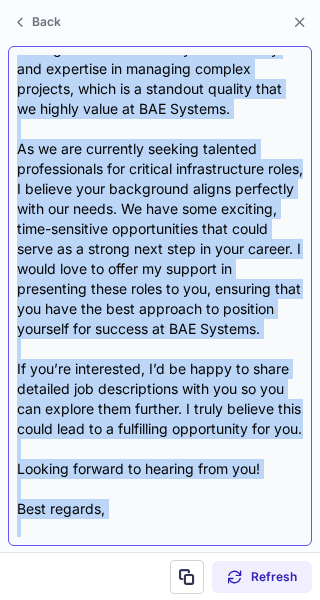 scroll, scrollTop: 418, scrollLeft: 0, axis: vertical 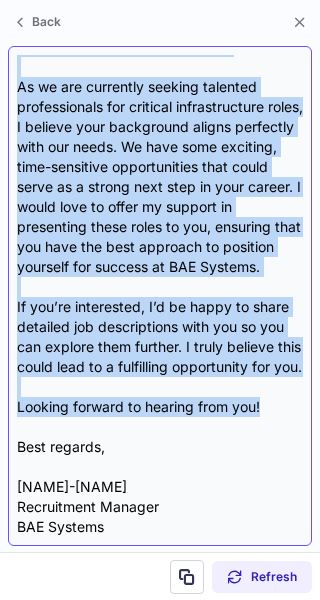 drag, startPoint x: 21, startPoint y: 144, endPoint x: 273, endPoint y: 403, distance: 361.36548 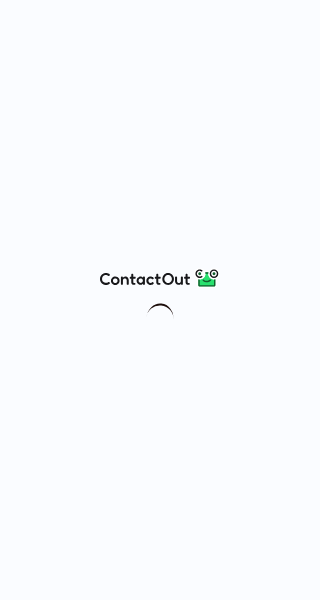 scroll, scrollTop: 0, scrollLeft: 0, axis: both 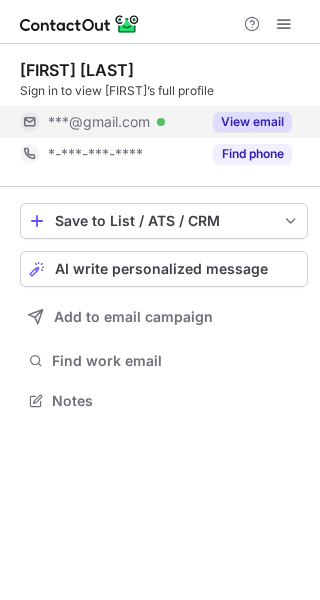 click on "View email" at bounding box center [252, 122] 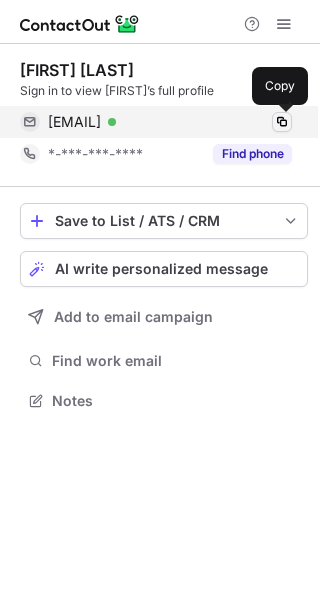 click at bounding box center [282, 122] 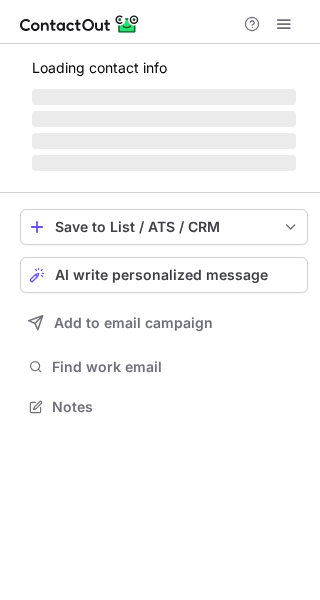 scroll, scrollTop: 0, scrollLeft: 0, axis: both 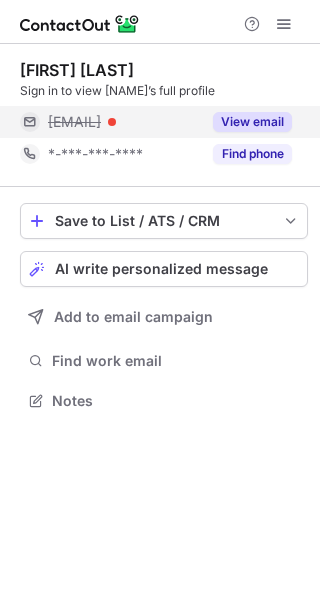 click on "View email" at bounding box center (252, 122) 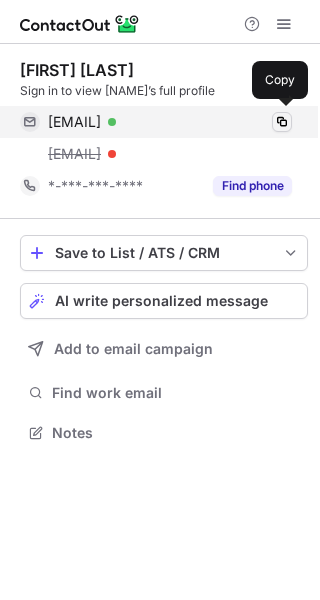 scroll, scrollTop: 10, scrollLeft: 10, axis: both 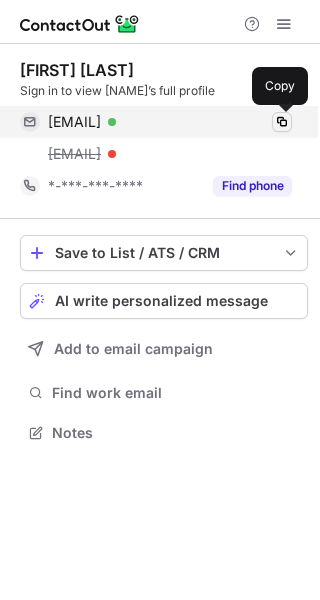 click at bounding box center (282, 122) 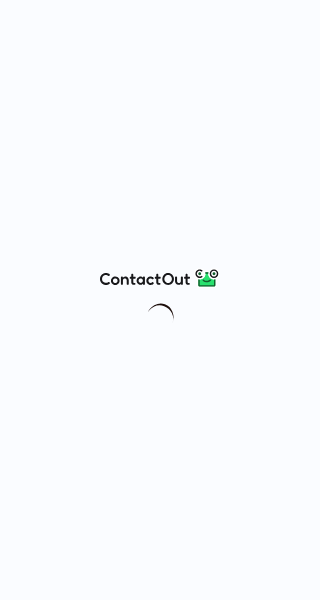 scroll, scrollTop: 0, scrollLeft: 0, axis: both 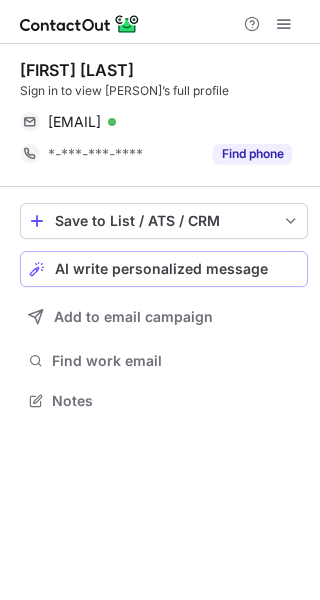 click on "AI write personalized message" at bounding box center [161, 269] 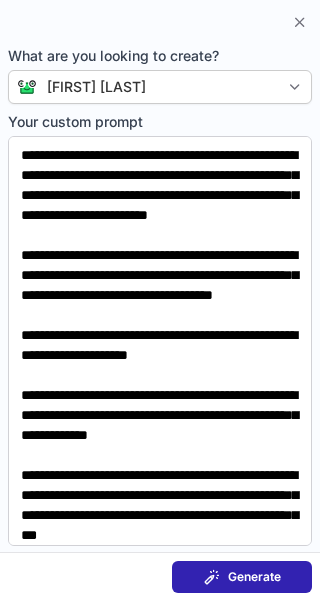 click on "Generate" at bounding box center (254, 577) 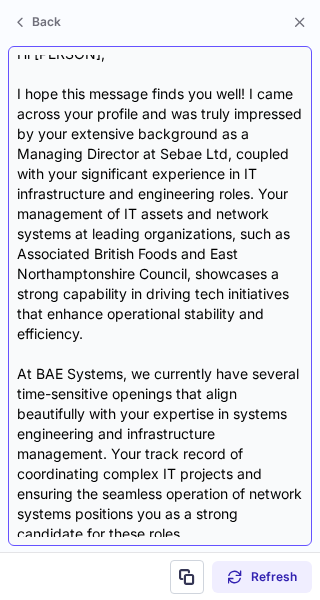 scroll, scrollTop: 0, scrollLeft: 0, axis: both 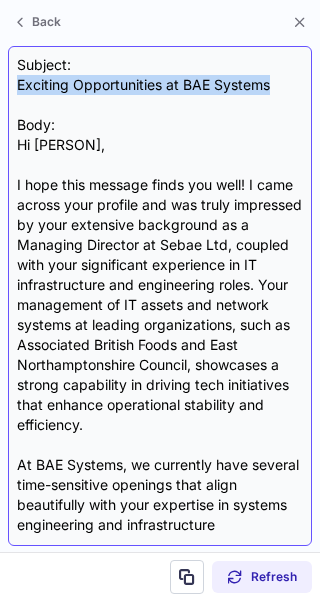 drag, startPoint x: 17, startPoint y: 90, endPoint x: 273, endPoint y: 79, distance: 256.2362 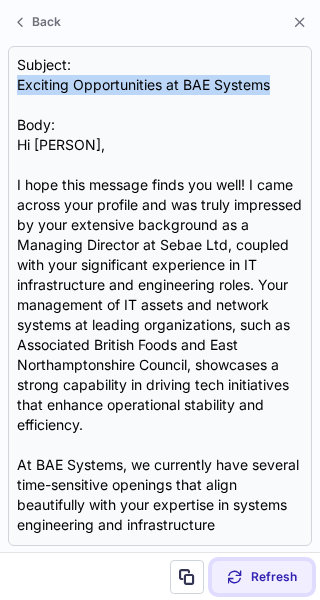 click at bounding box center [235, 577] 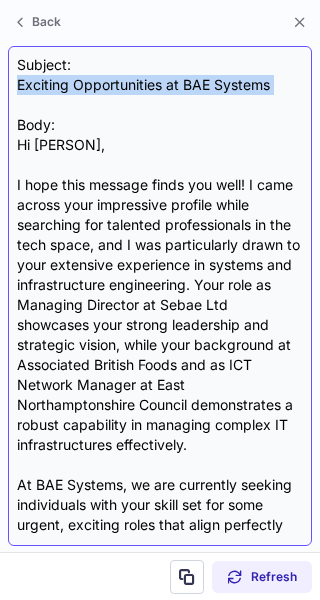 drag, startPoint x: 17, startPoint y: 86, endPoint x: 253, endPoint y: 96, distance: 236.21178 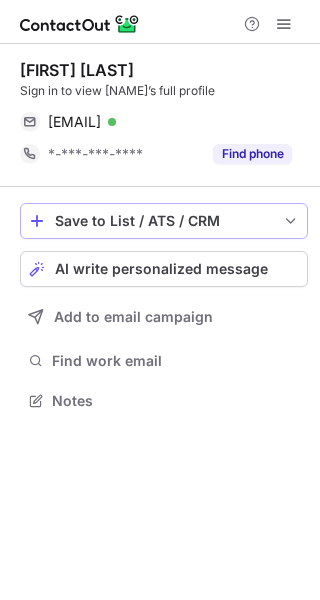 scroll, scrollTop: 0, scrollLeft: 0, axis: both 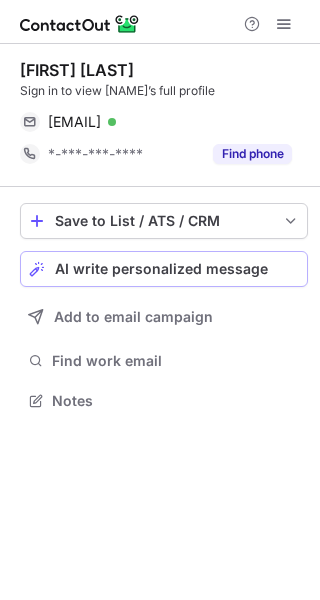 click on "AI write personalized message" at bounding box center (164, 269) 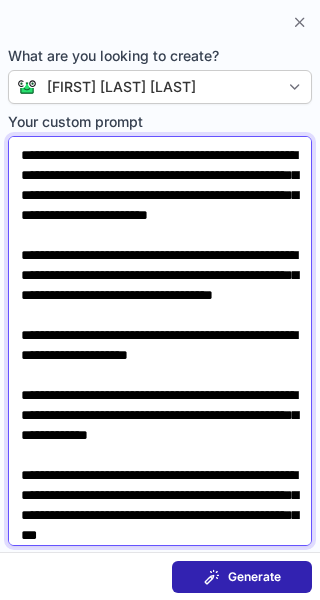 click on "**********" at bounding box center (160, 341) 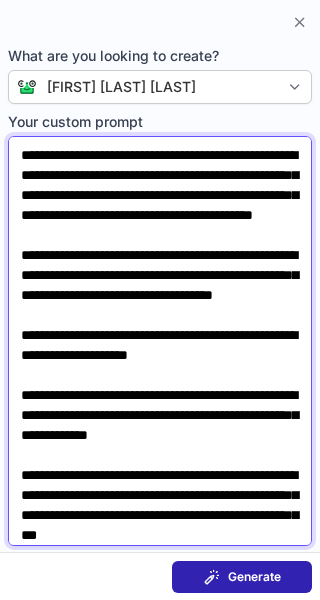 drag, startPoint x: 198, startPoint y: 197, endPoint x: 98, endPoint y: 218, distance: 102.18121 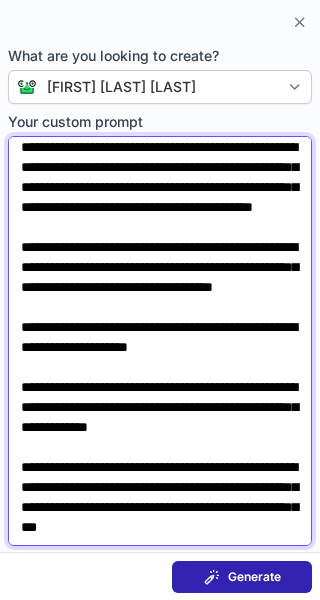 scroll, scrollTop: 75, scrollLeft: 0, axis: vertical 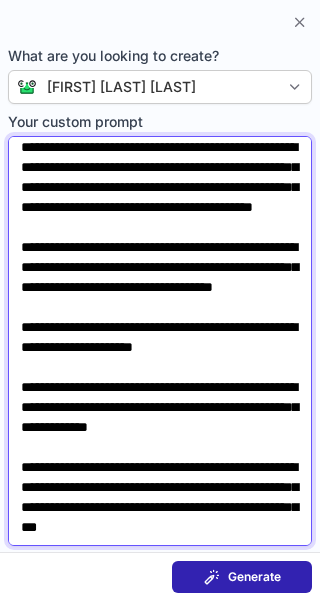 paste on "**********" 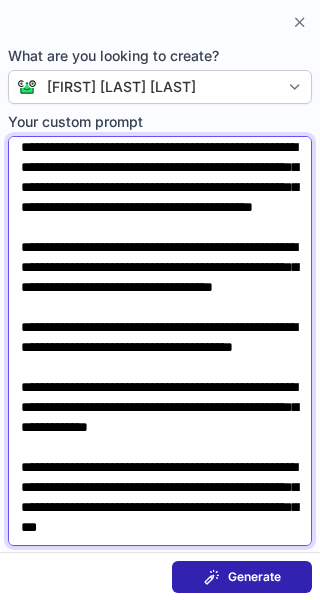 scroll, scrollTop: 123, scrollLeft: 0, axis: vertical 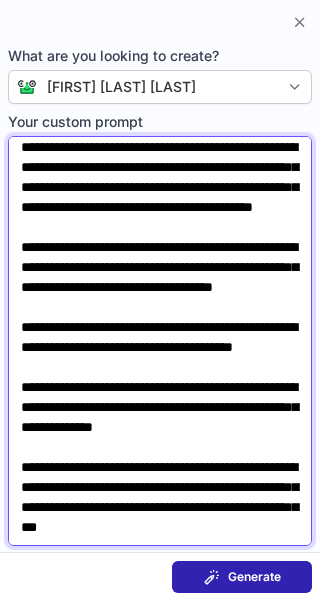 paste on "**********" 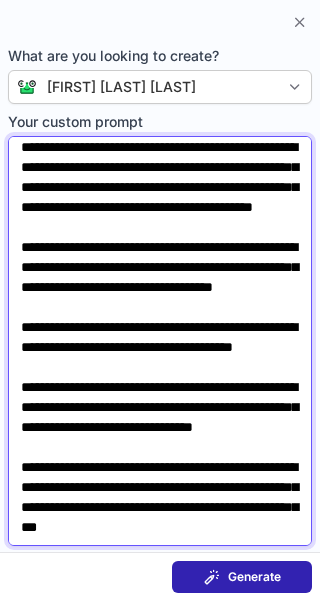 scroll, scrollTop: 128, scrollLeft: 0, axis: vertical 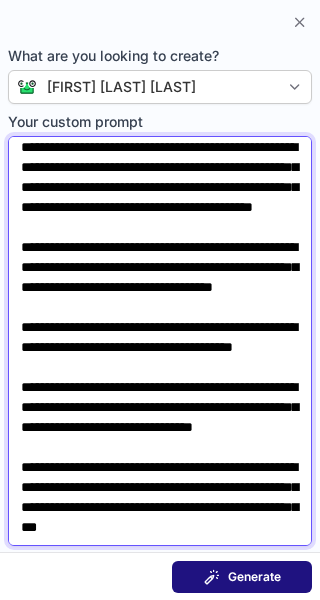 type on "**********" 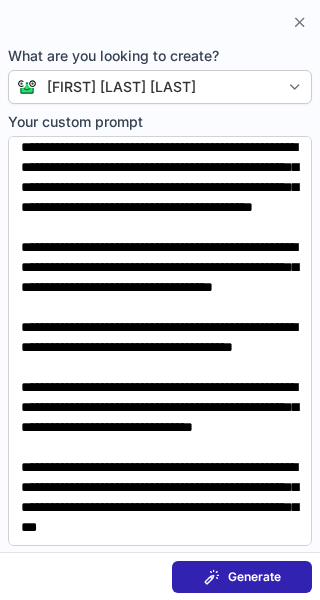 click at bounding box center (212, 577) 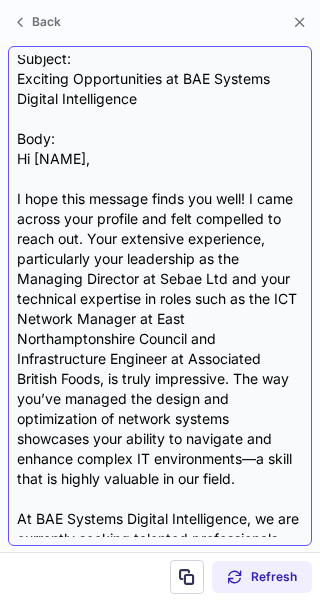 scroll, scrollTop: 0, scrollLeft: 0, axis: both 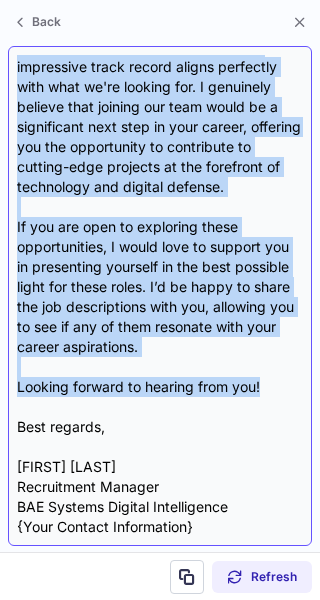 drag, startPoint x: 21, startPoint y: 161, endPoint x: 285, endPoint y: 381, distance: 343.651 